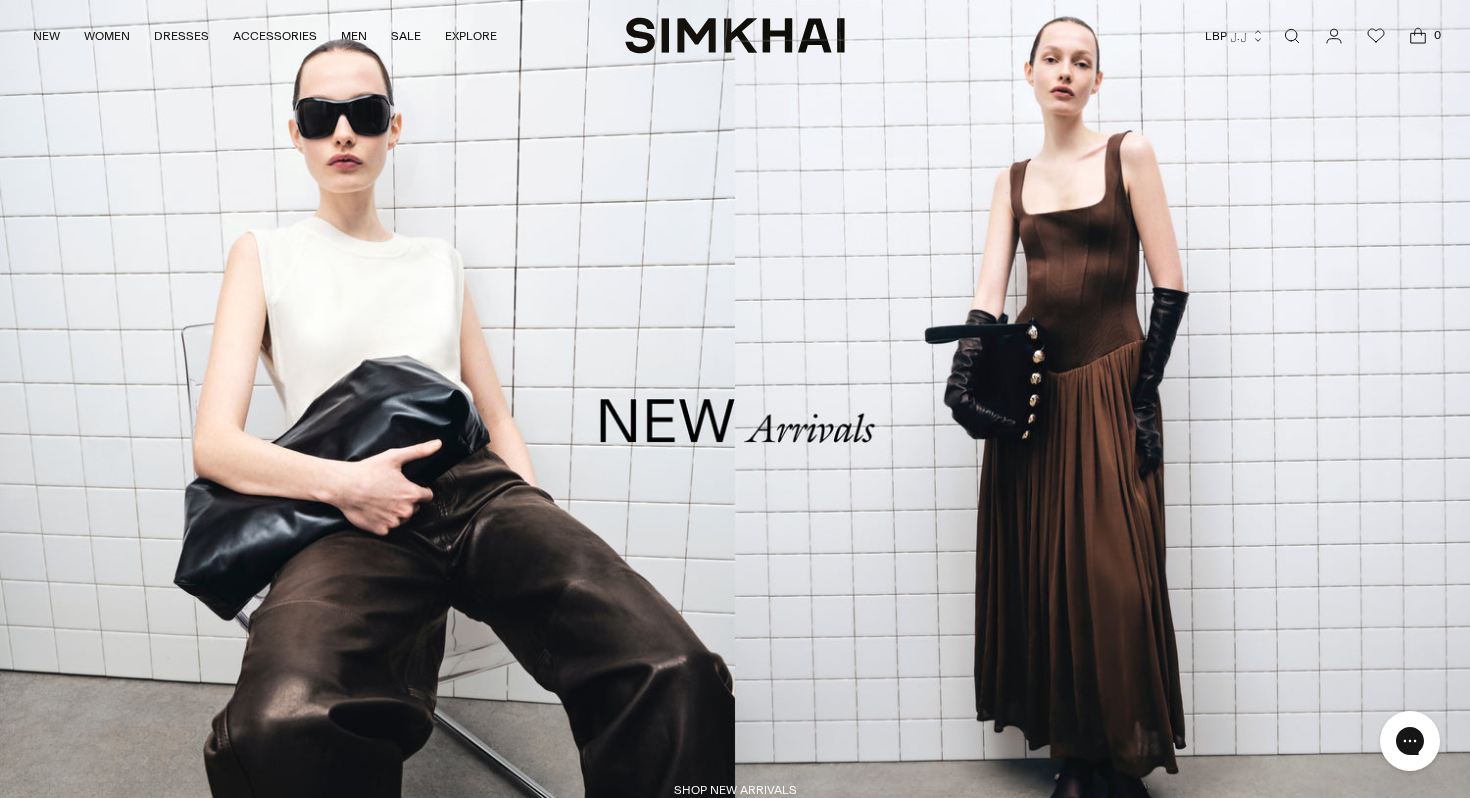 scroll, scrollTop: 0, scrollLeft: 0, axis: both 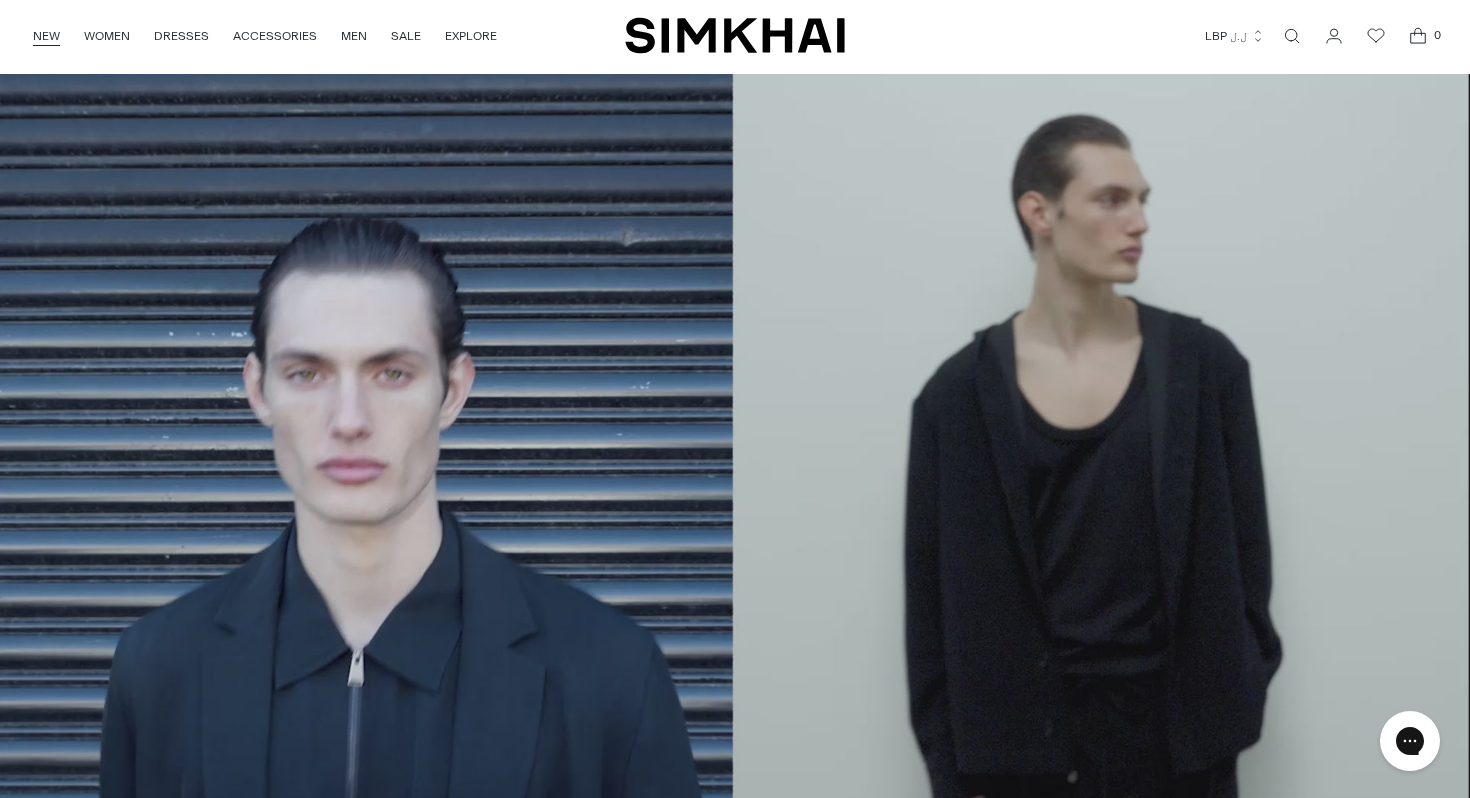click on "NEW" at bounding box center [46, 36] 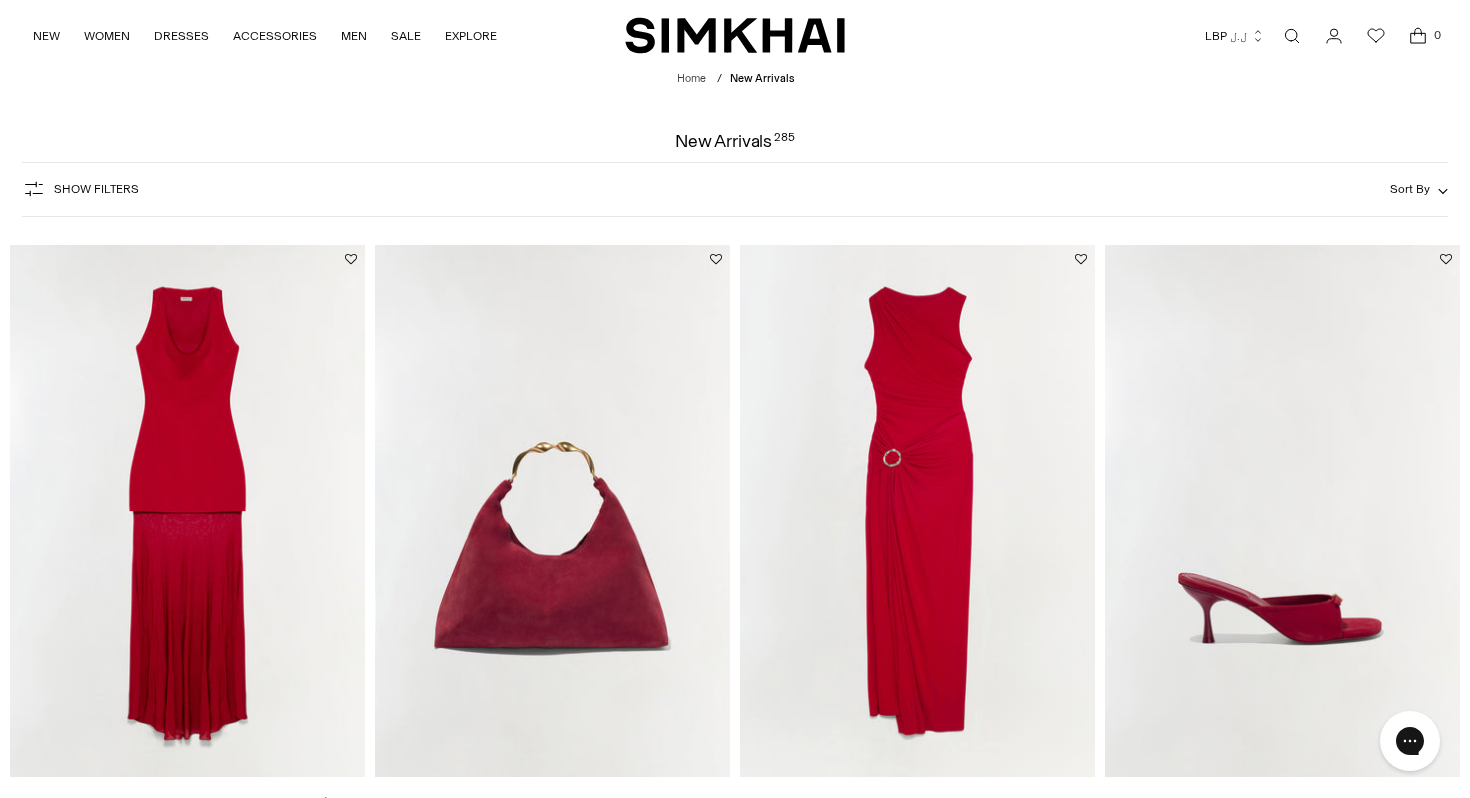 scroll, scrollTop: 0, scrollLeft: 0, axis: both 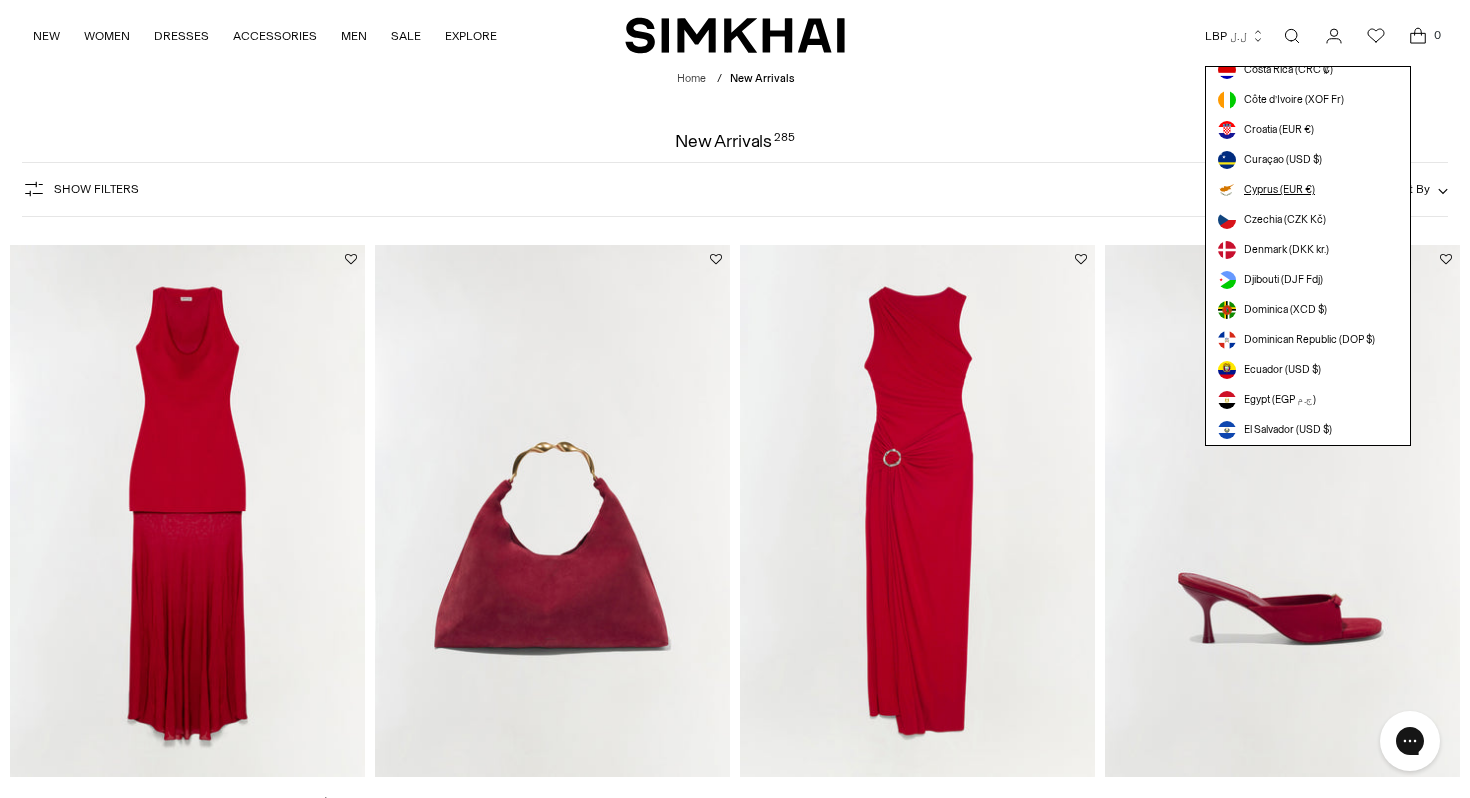 click on "Cyprus (EUR
€)" at bounding box center [1279, 190] 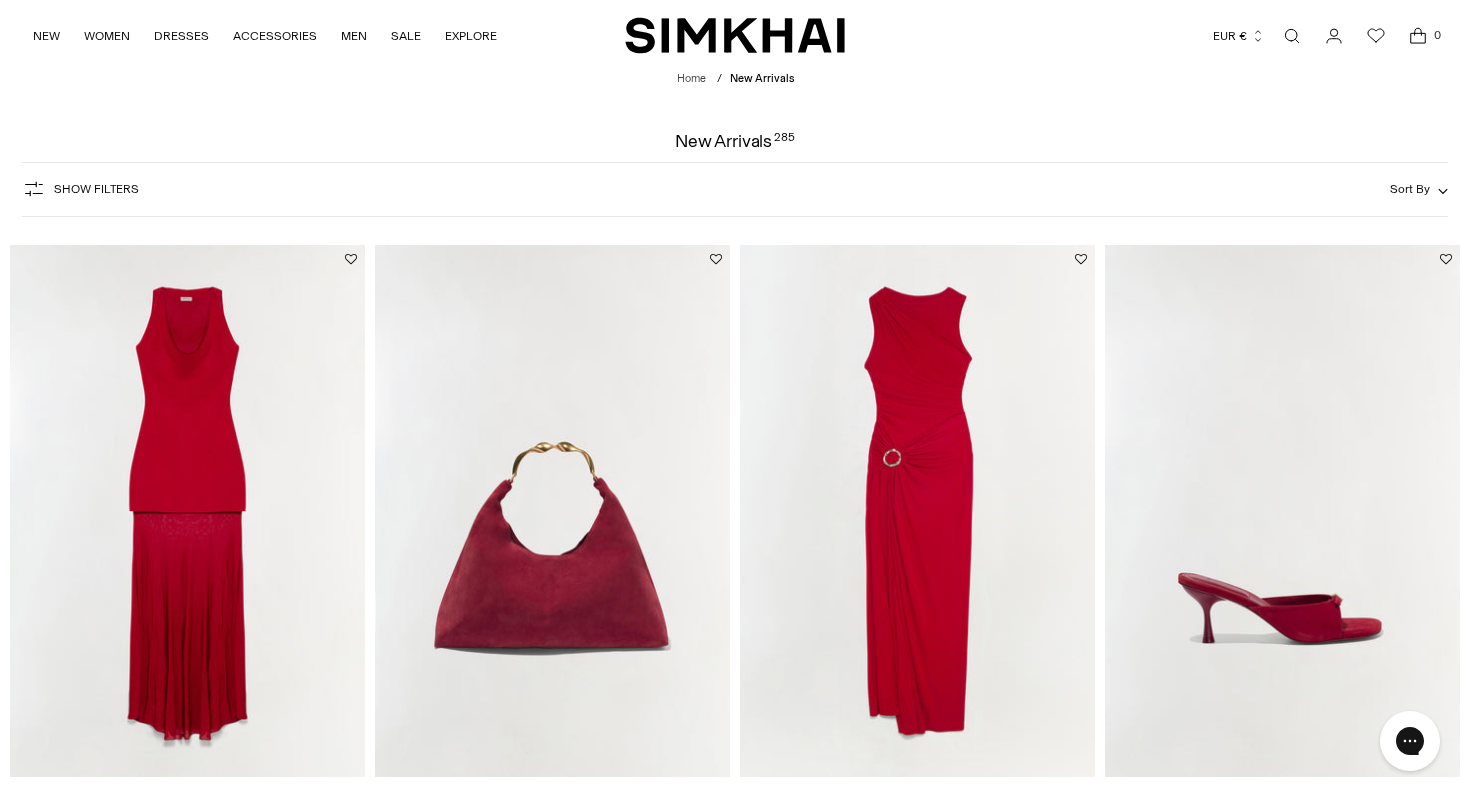 scroll, scrollTop: 0, scrollLeft: 0, axis: both 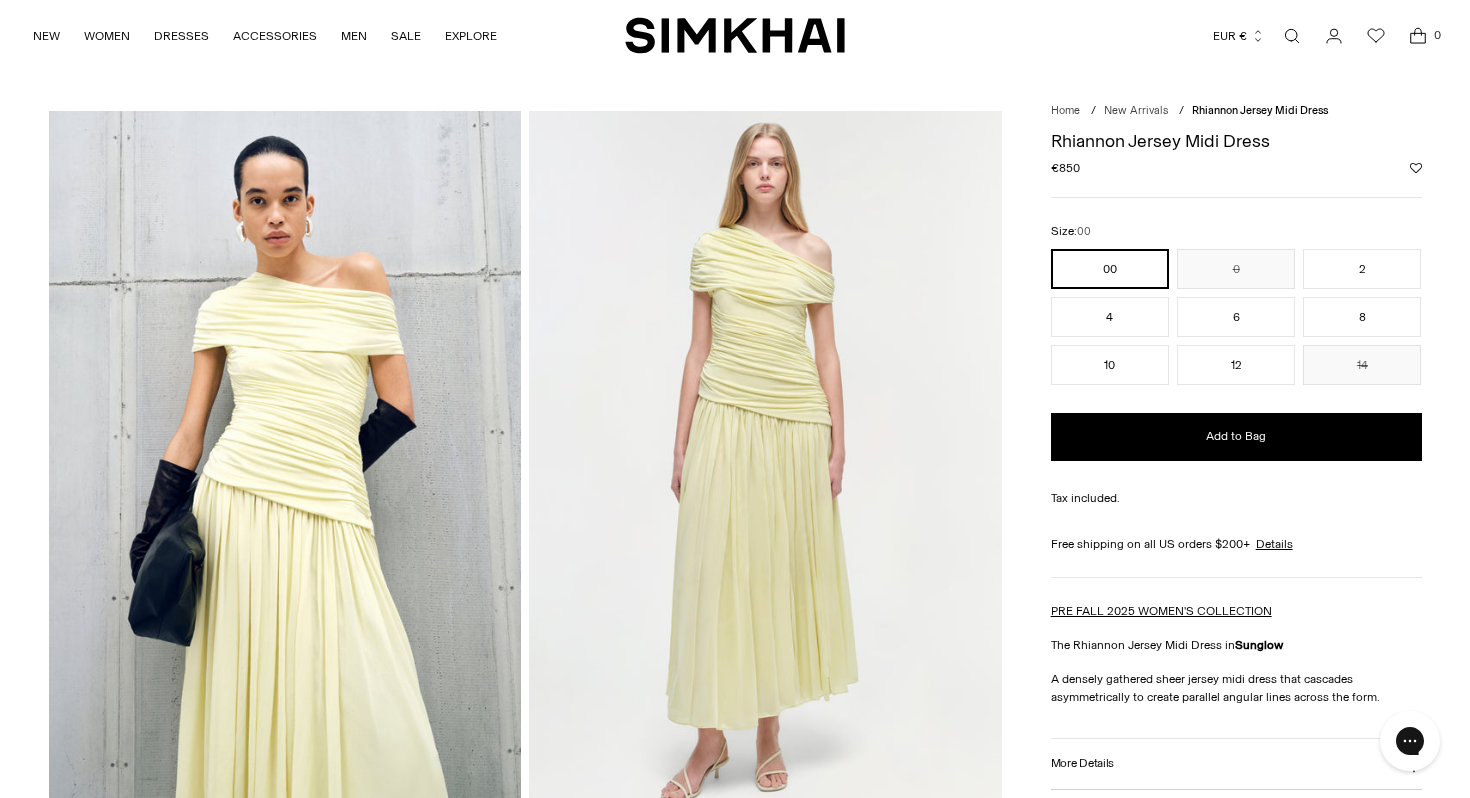 click at bounding box center [765, 465] 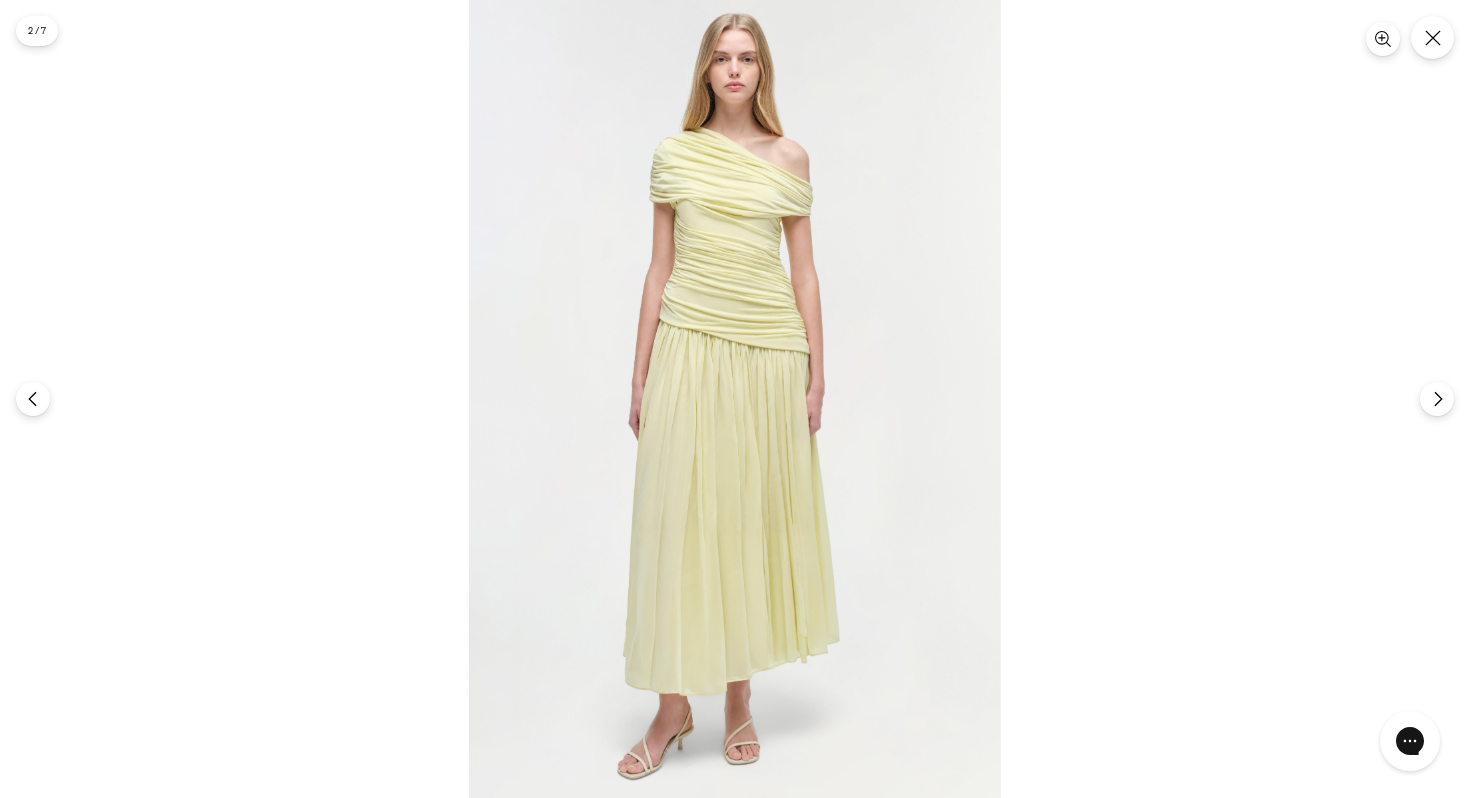 click at bounding box center (735, 399) 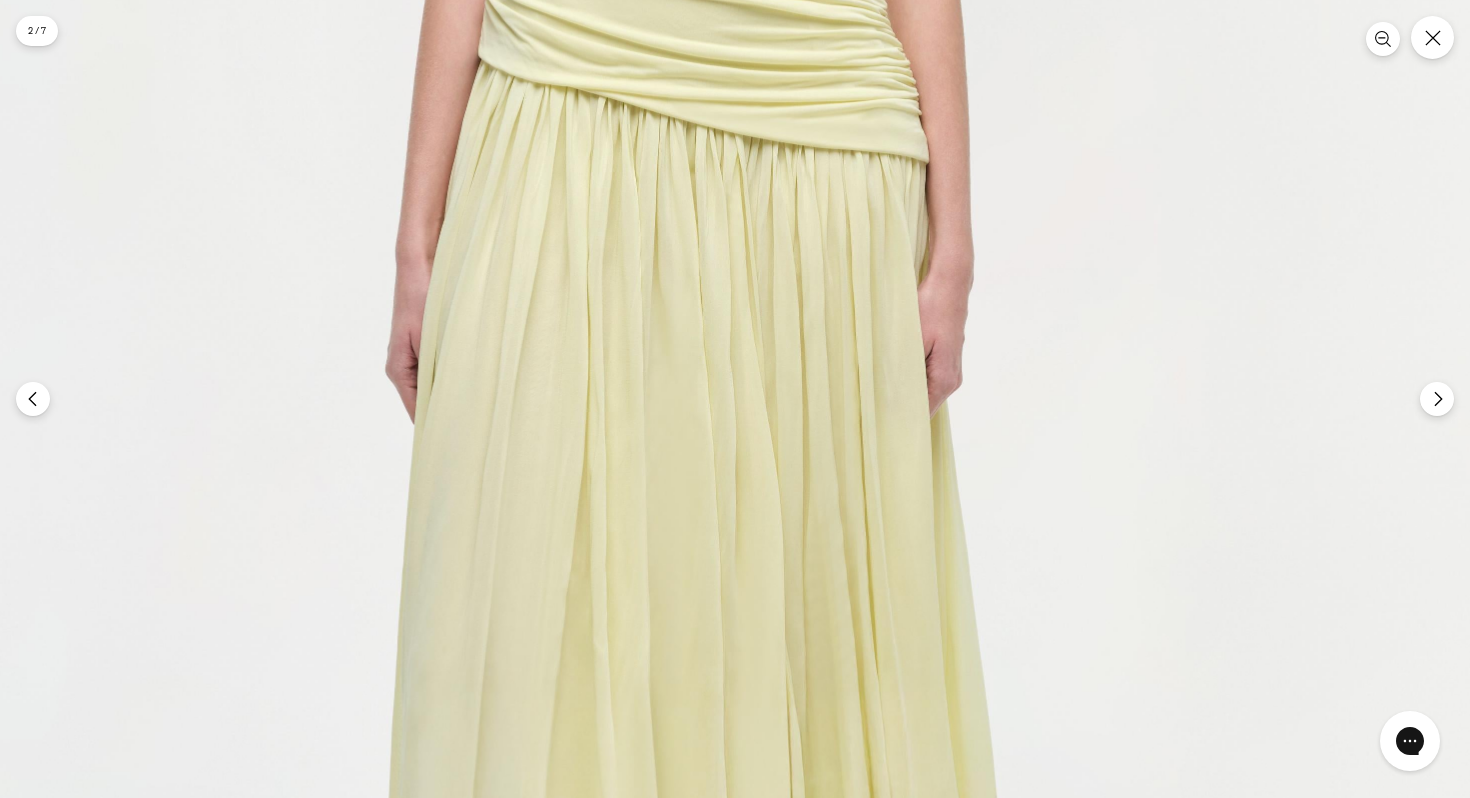 click at bounding box center (705, 298) 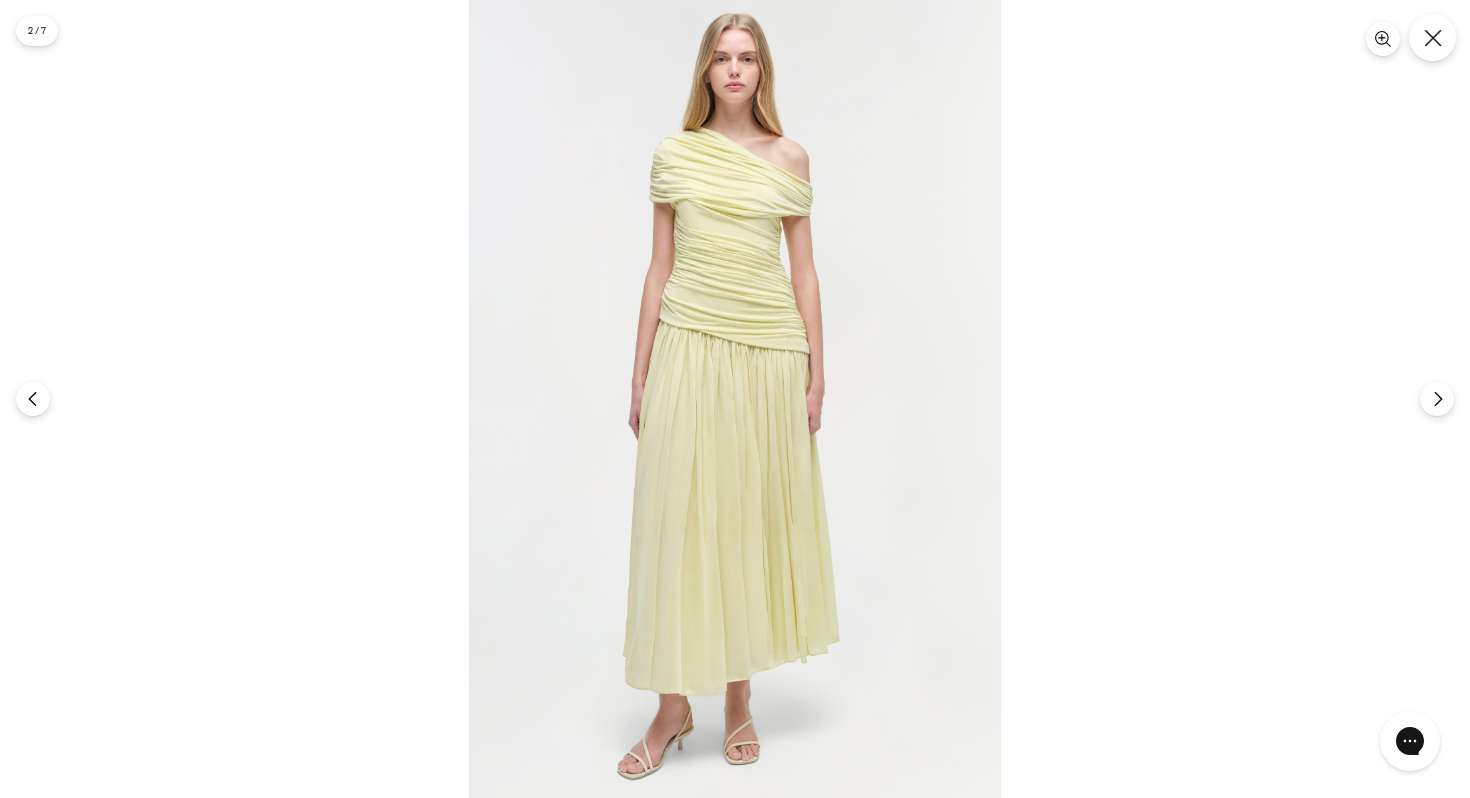 click 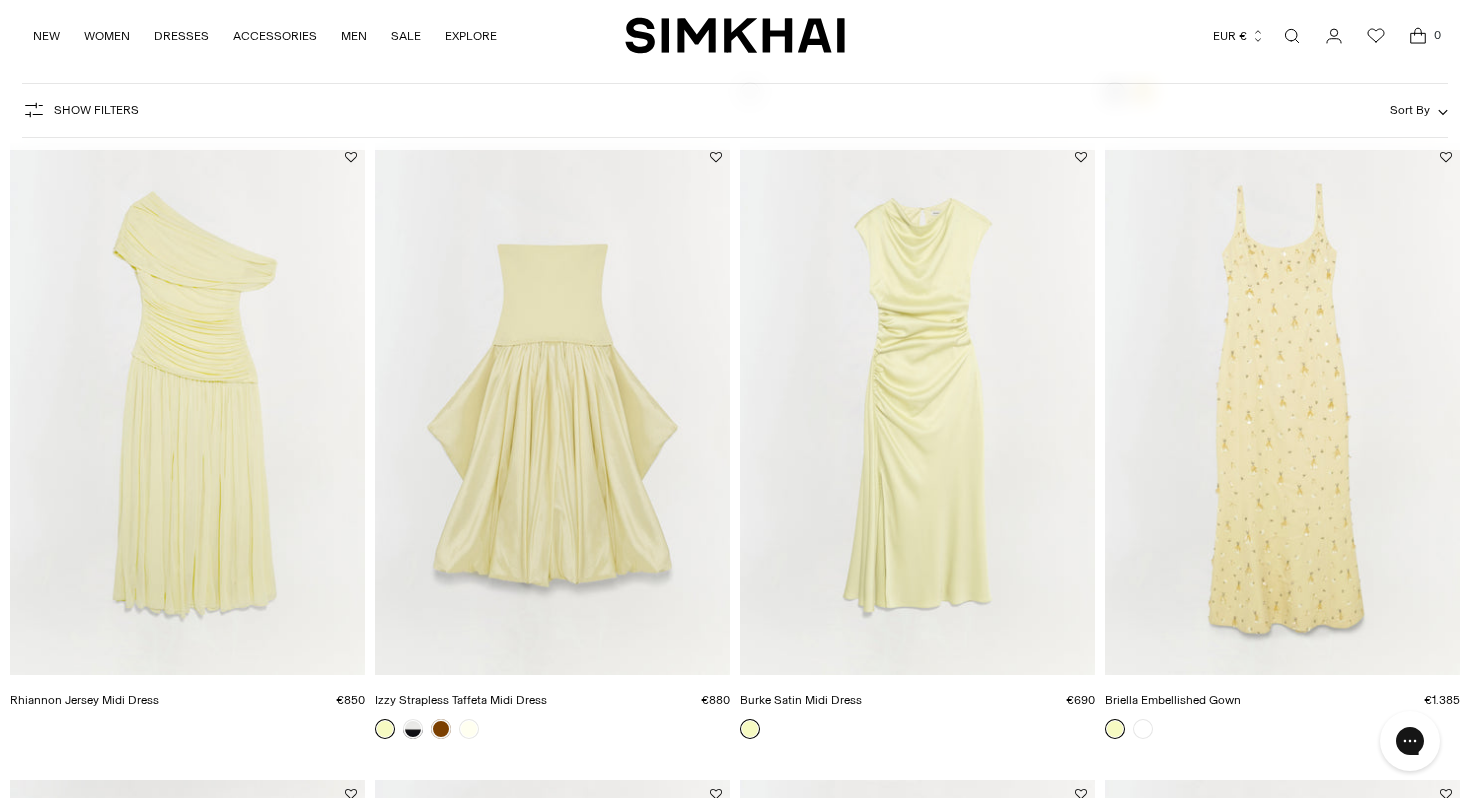 scroll, scrollTop: 2653, scrollLeft: 0, axis: vertical 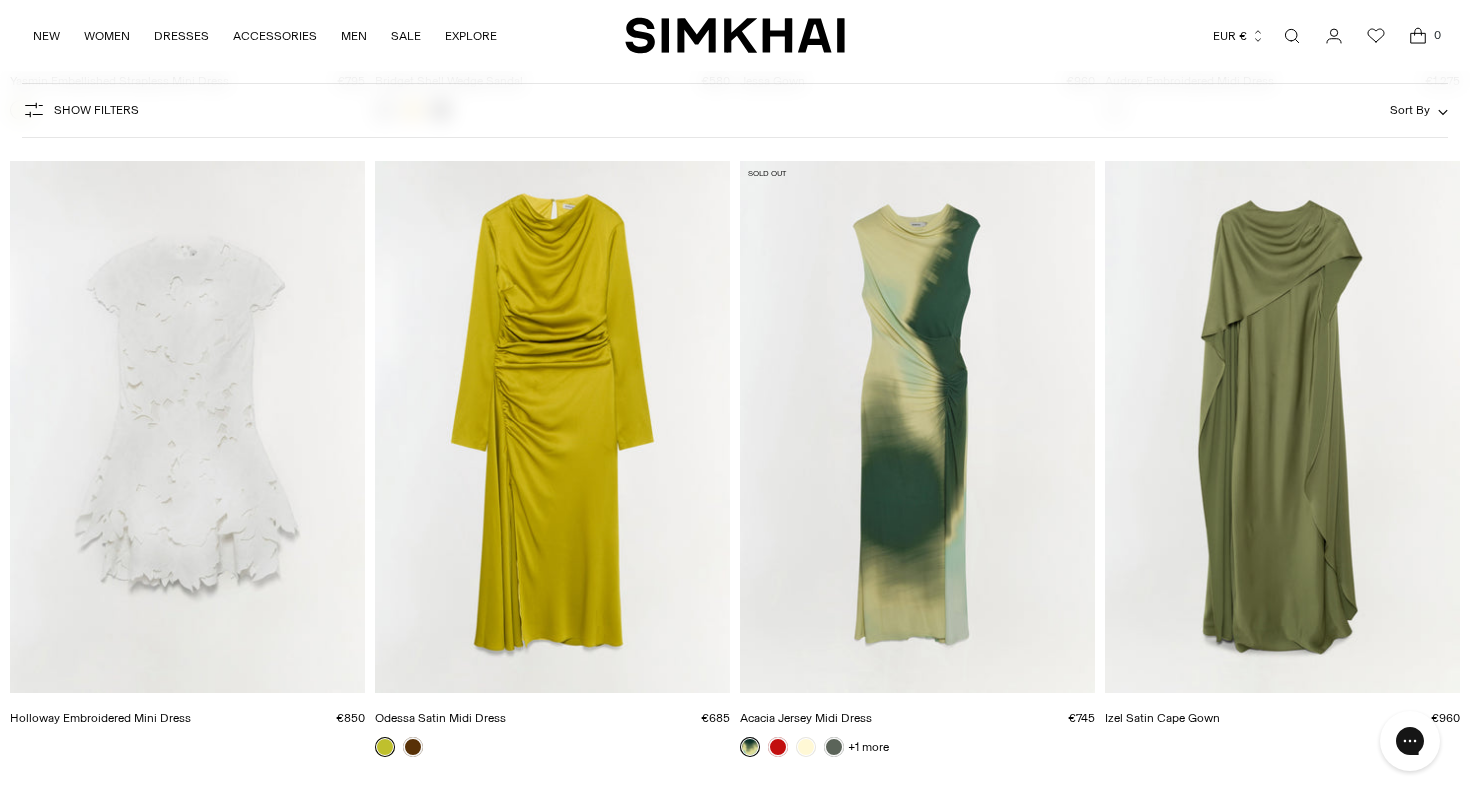 click at bounding box center [0, 0] 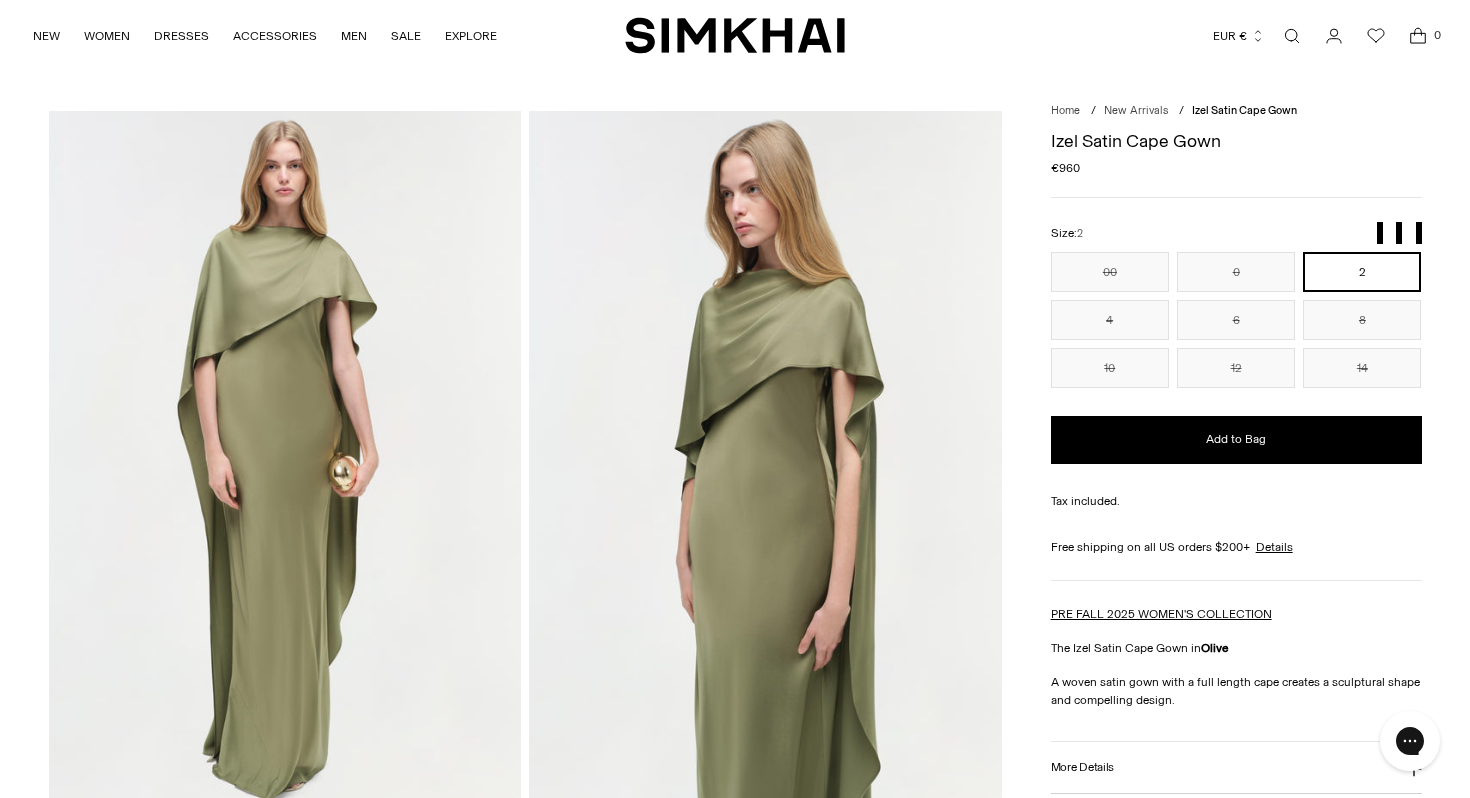 scroll, scrollTop: 0, scrollLeft: 0, axis: both 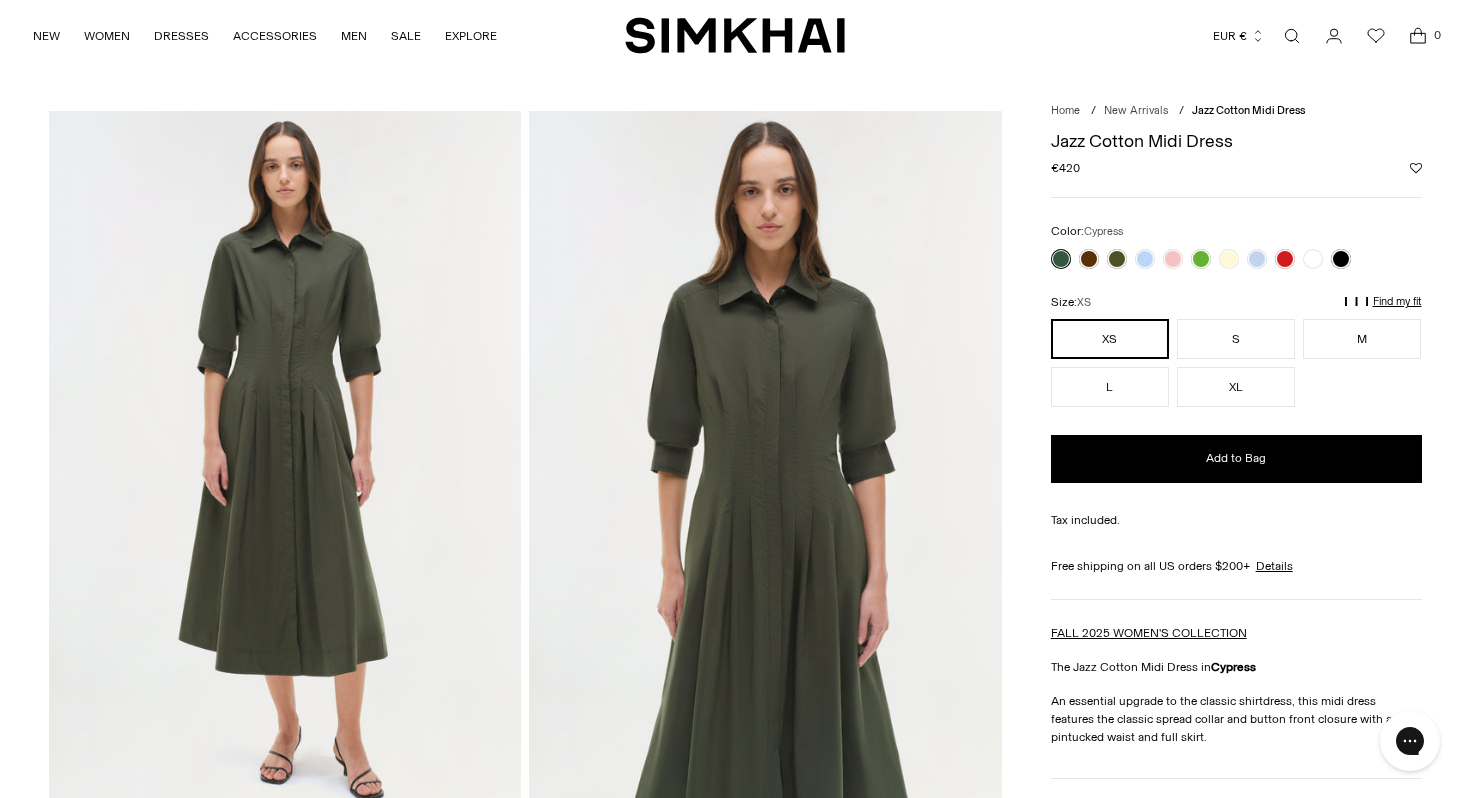 click at bounding box center [285, 465] 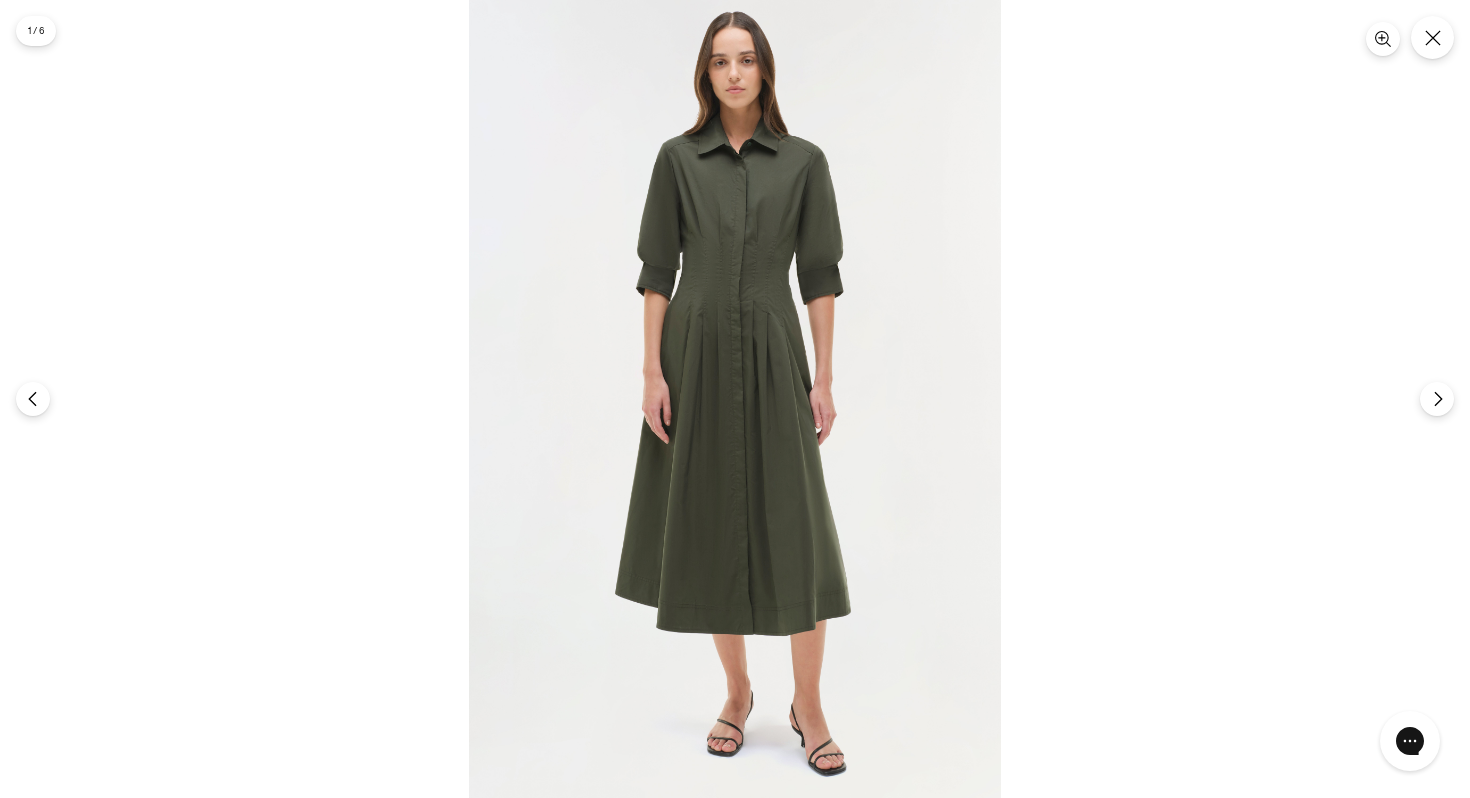 click at bounding box center [735, 399] 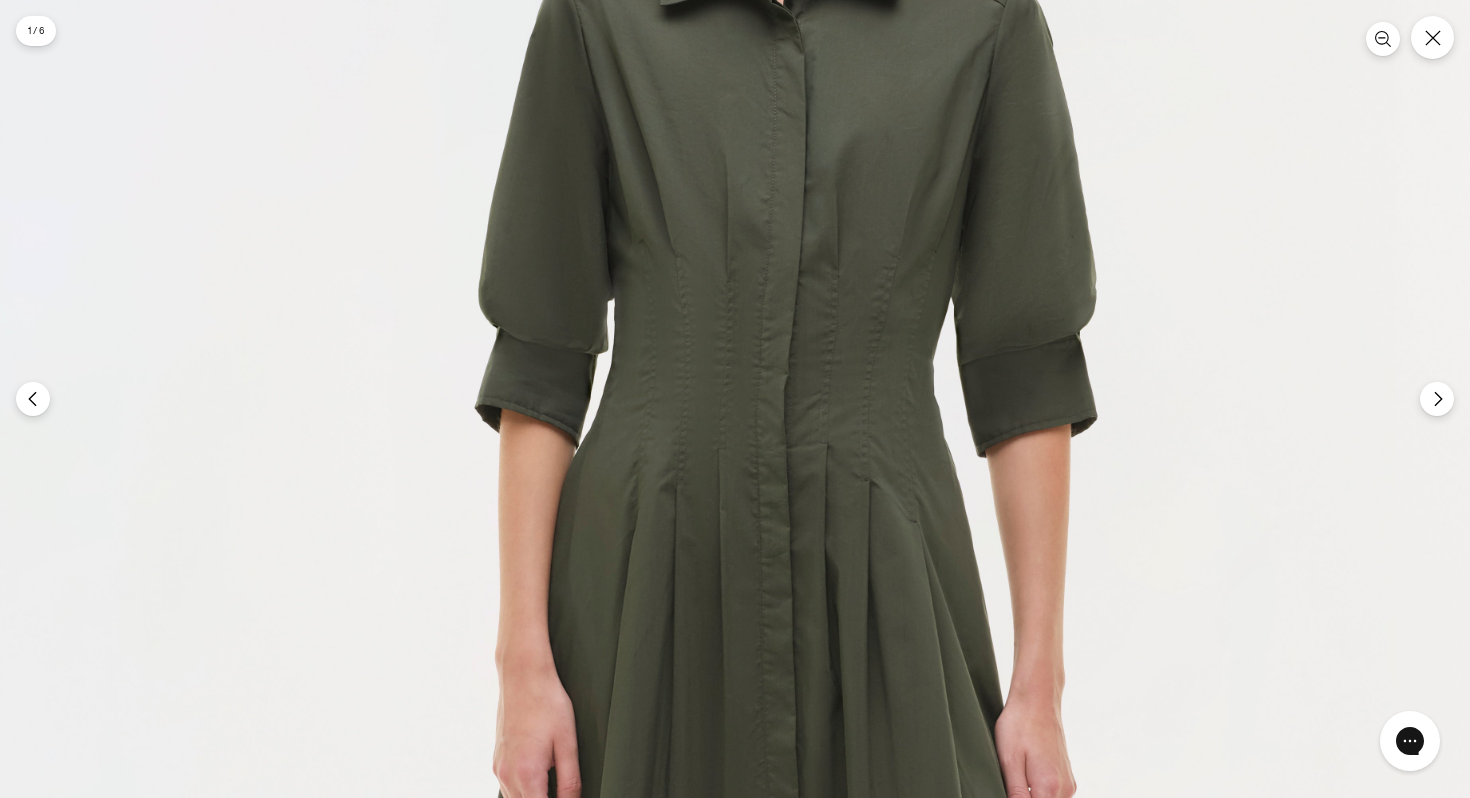 click at bounding box center (772, 740) 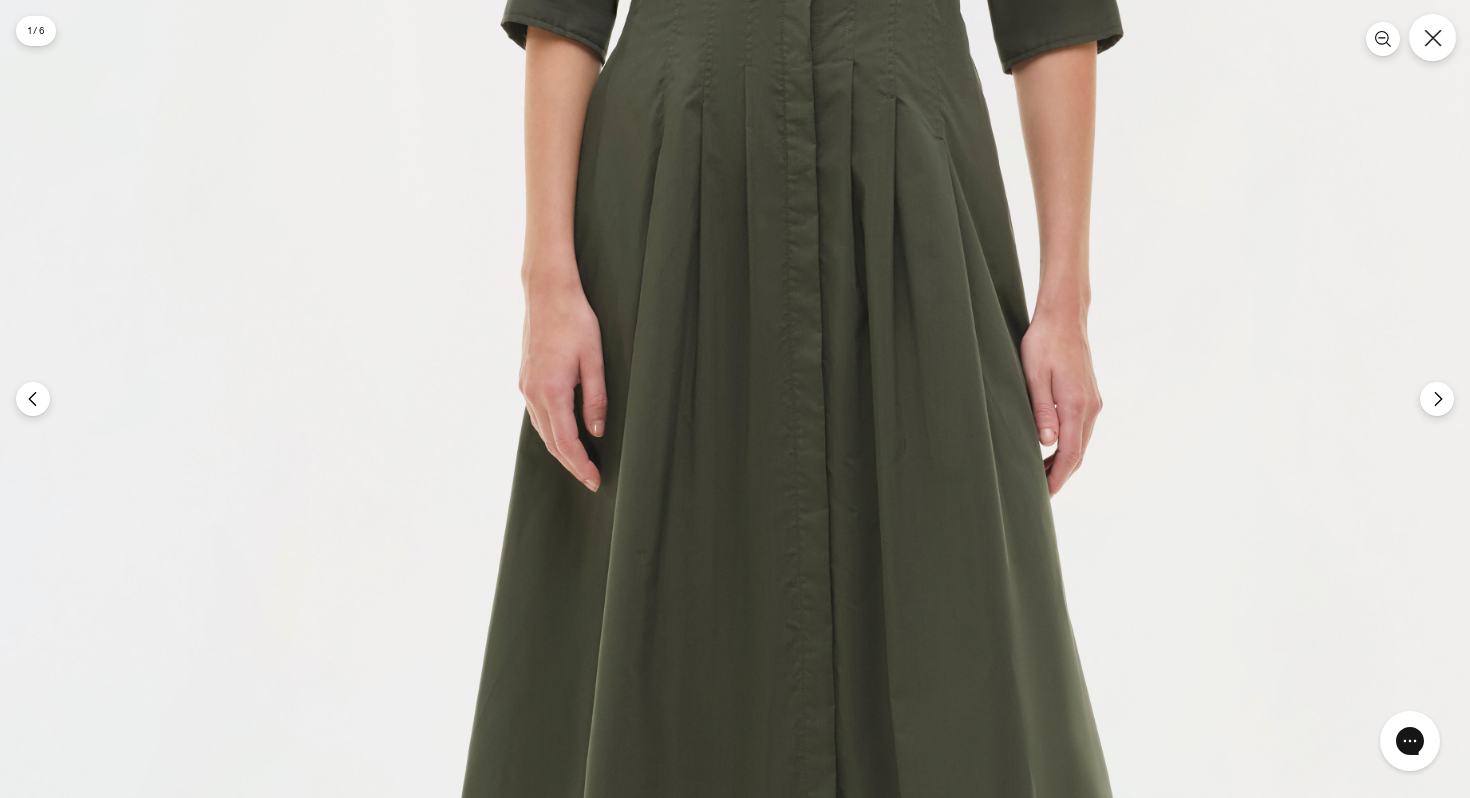 click 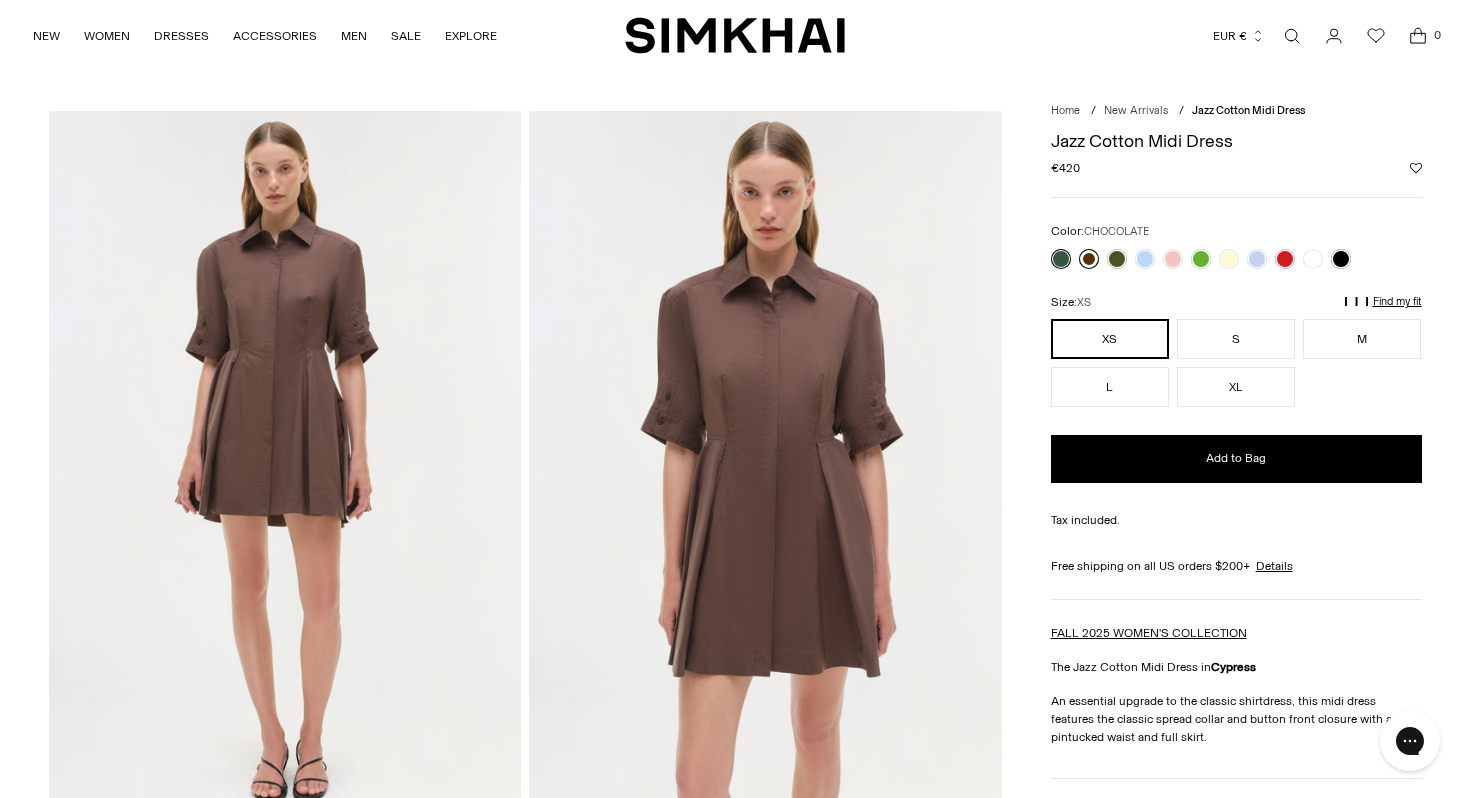 click at bounding box center [1089, 259] 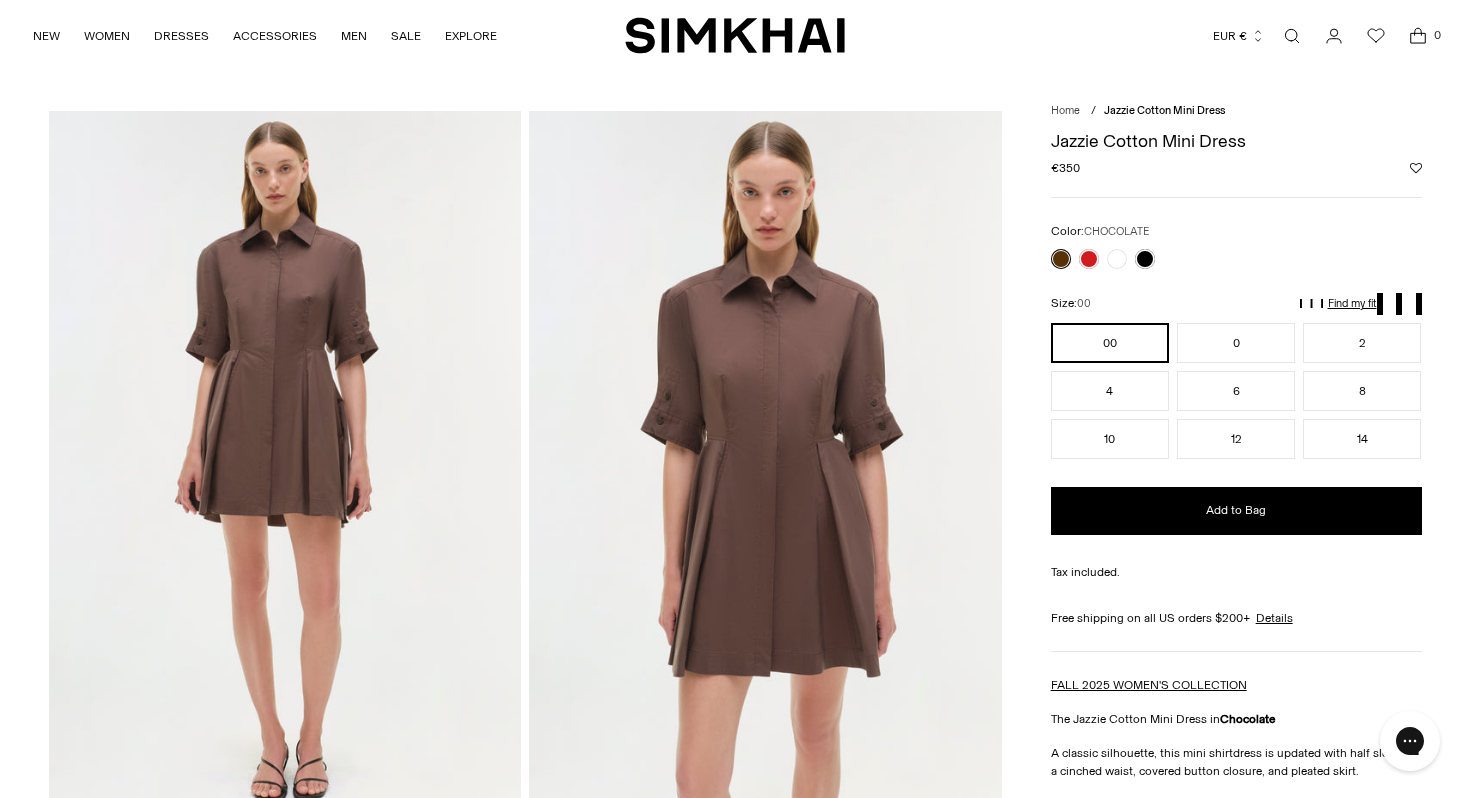 scroll, scrollTop: 0, scrollLeft: 0, axis: both 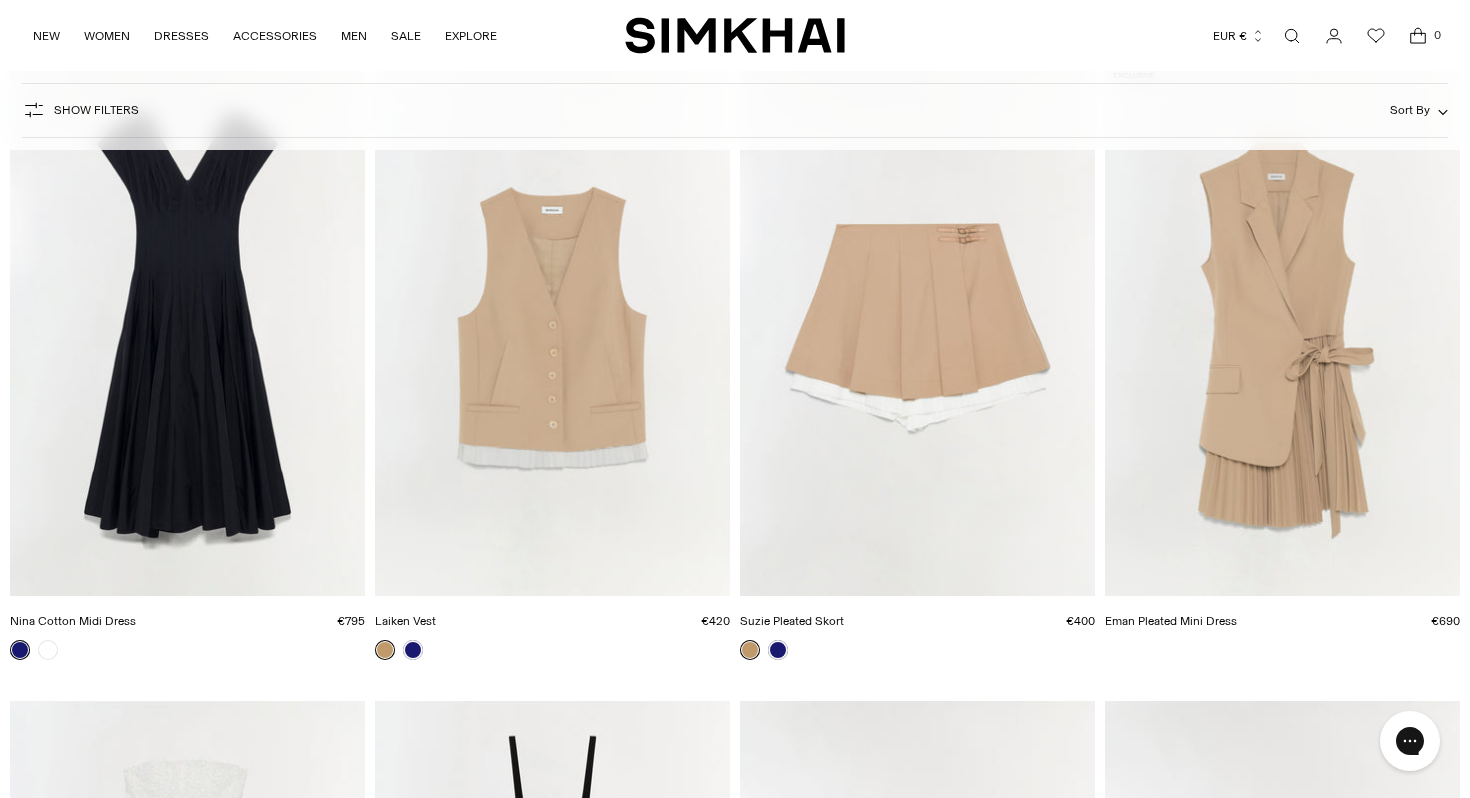 click at bounding box center [0, 0] 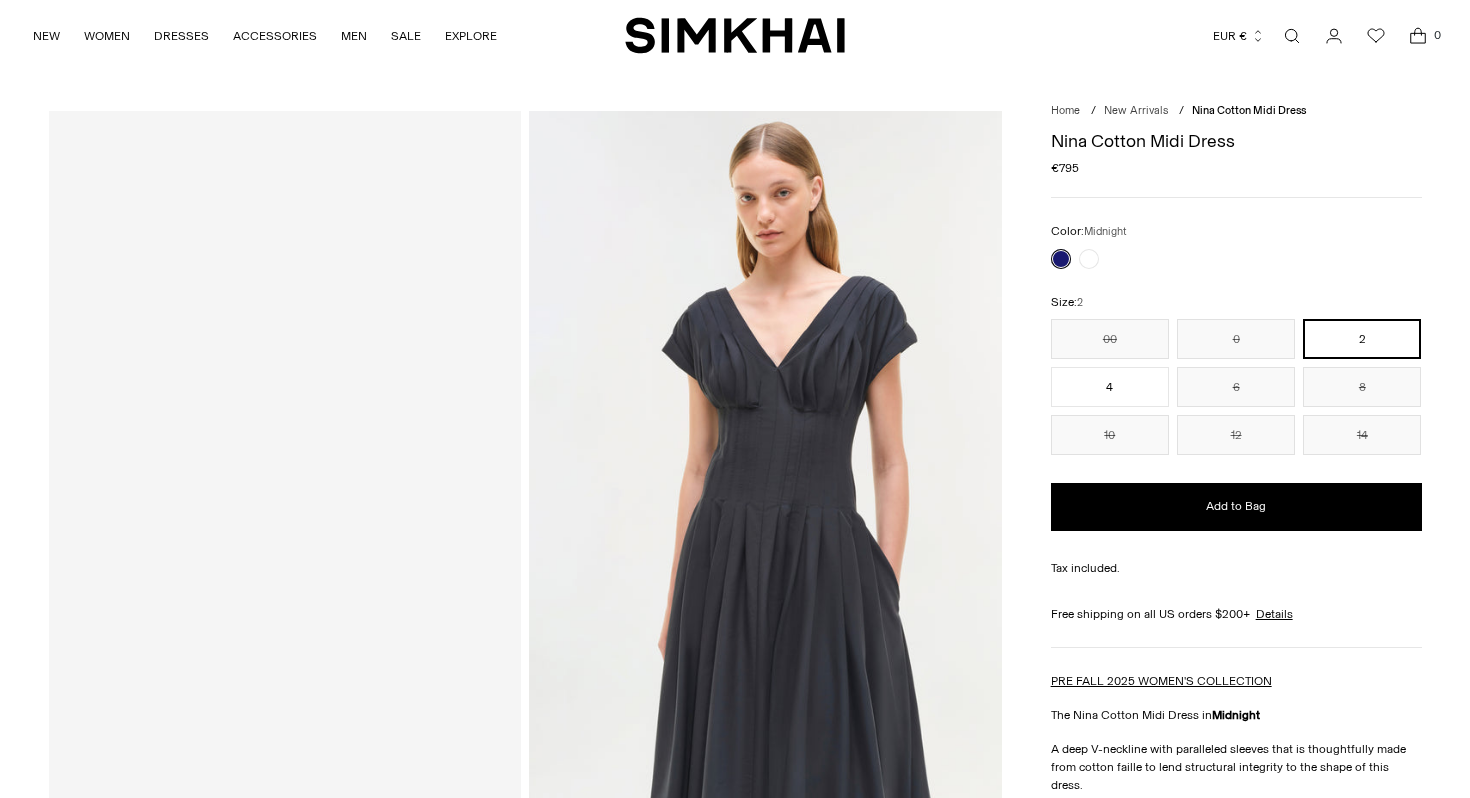 scroll, scrollTop: 0, scrollLeft: 0, axis: both 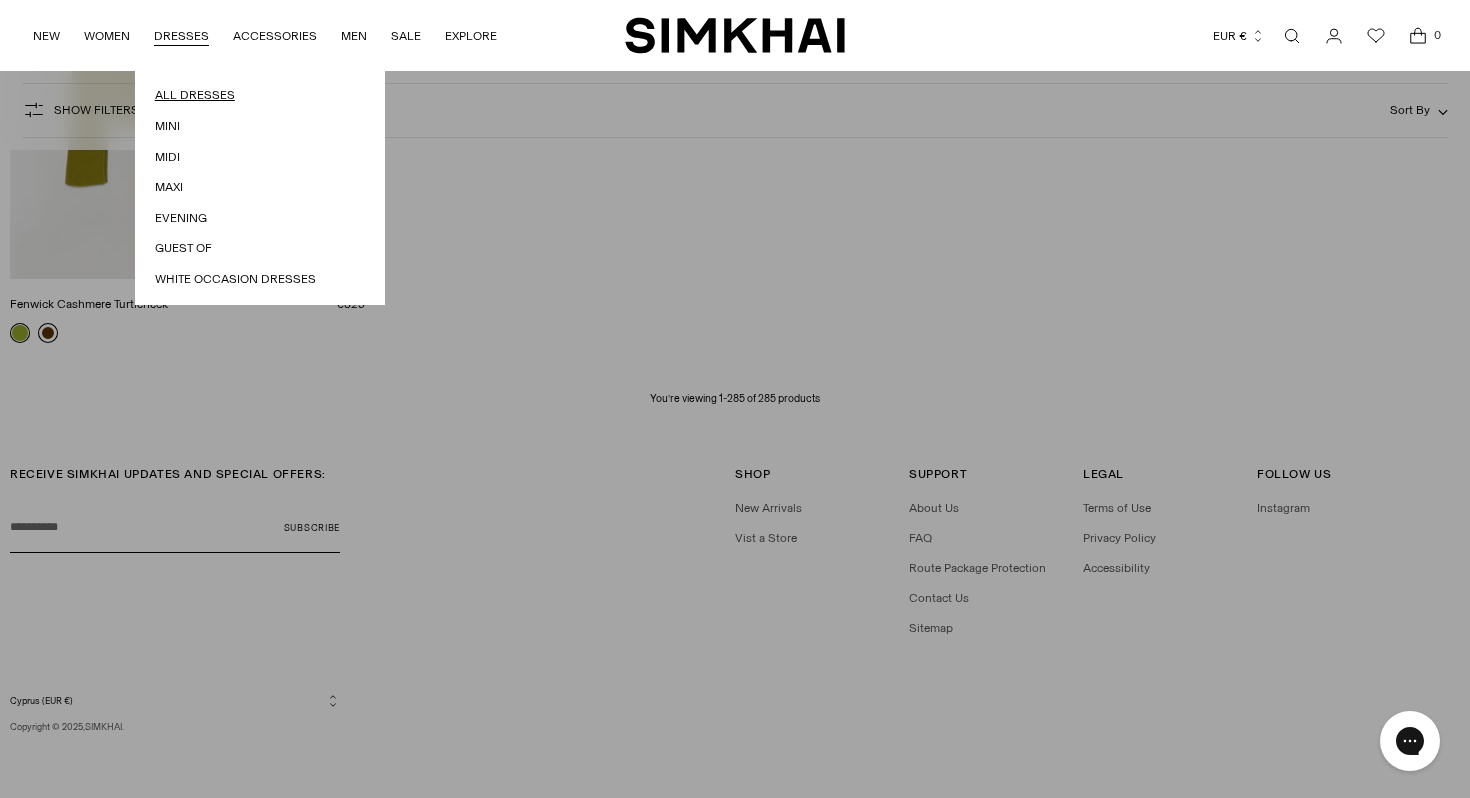 click on "All Dresses" at bounding box center (260, 95) 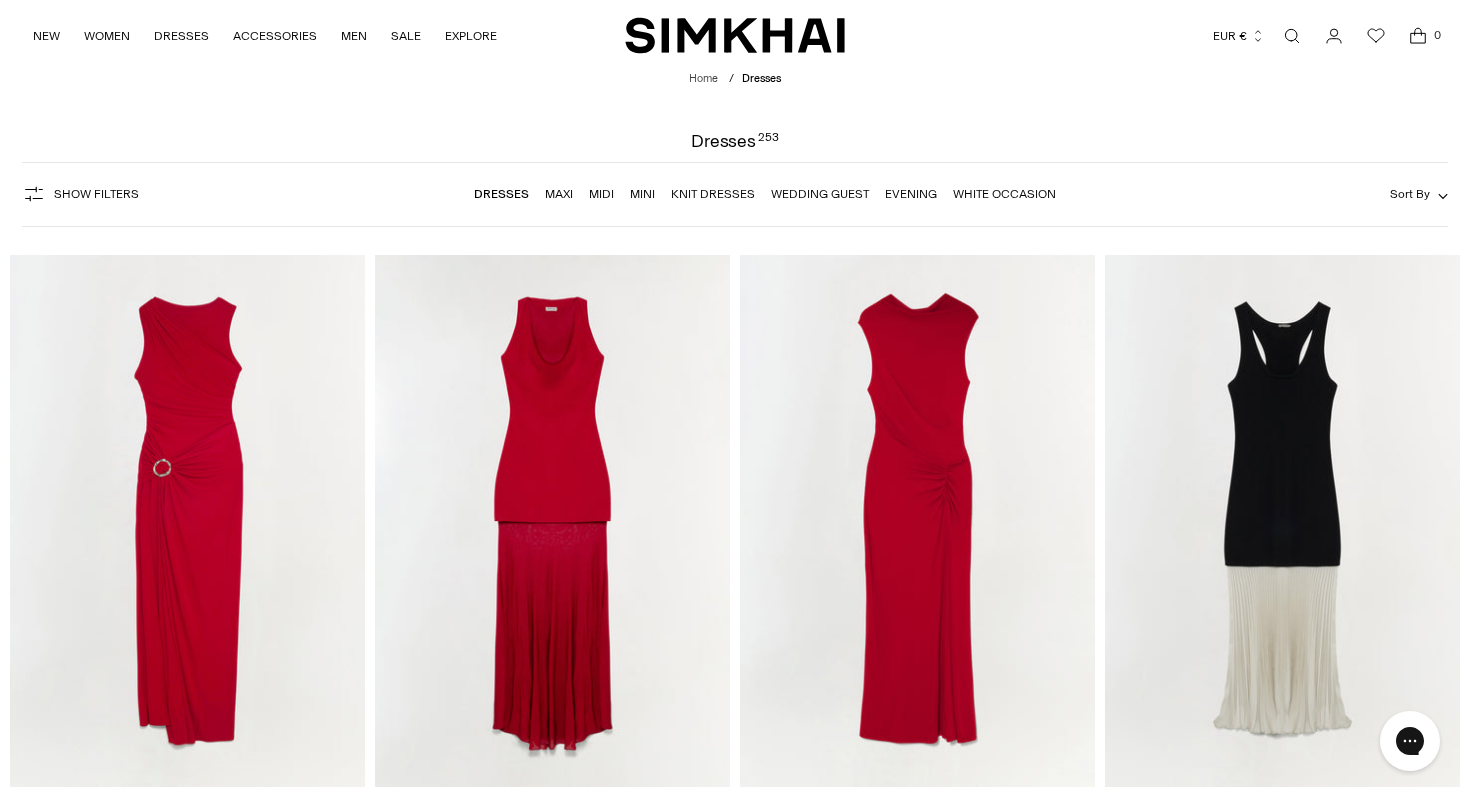 scroll, scrollTop: 0, scrollLeft: 0, axis: both 